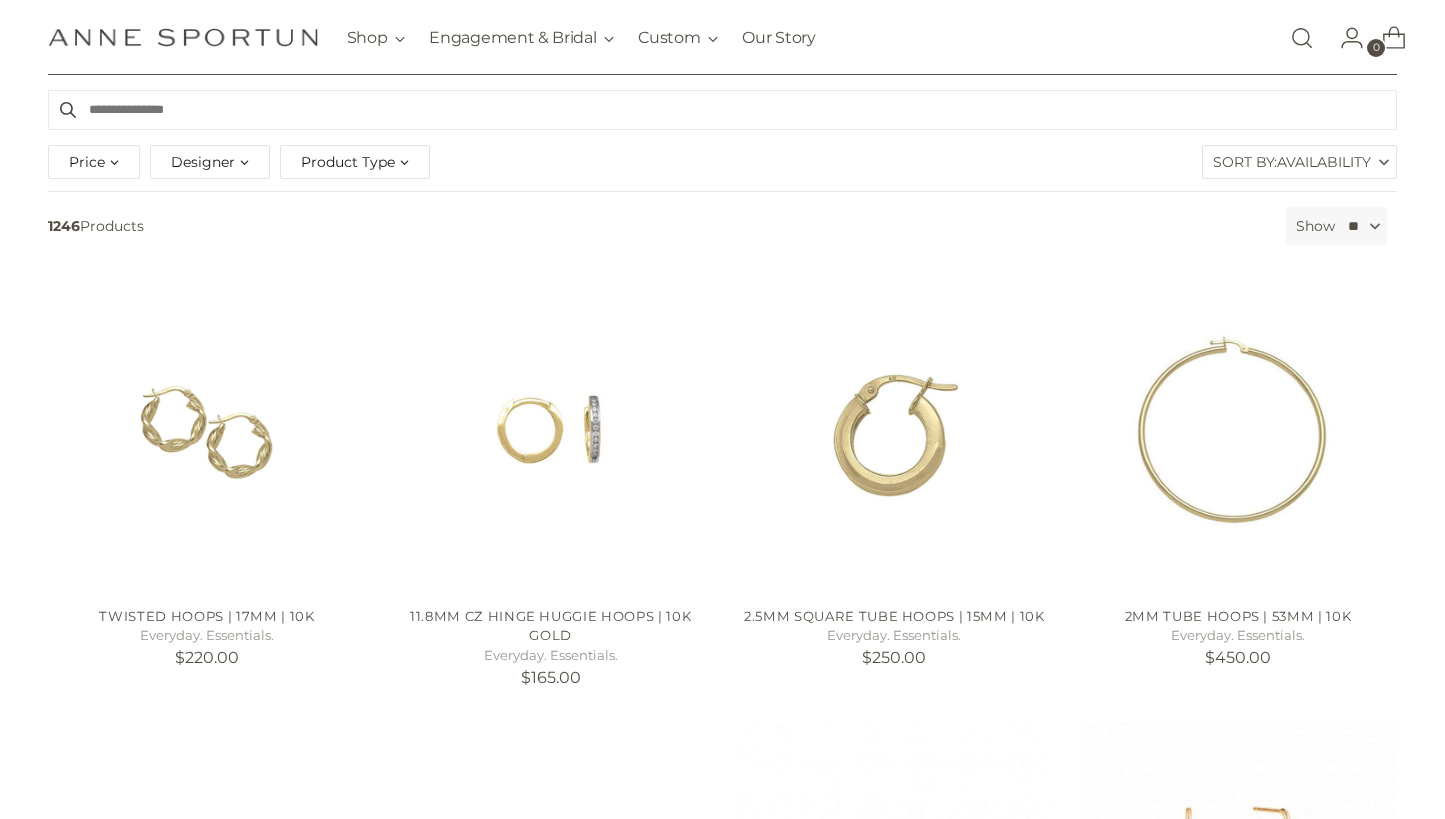 scroll, scrollTop: 244, scrollLeft: 0, axis: vertical 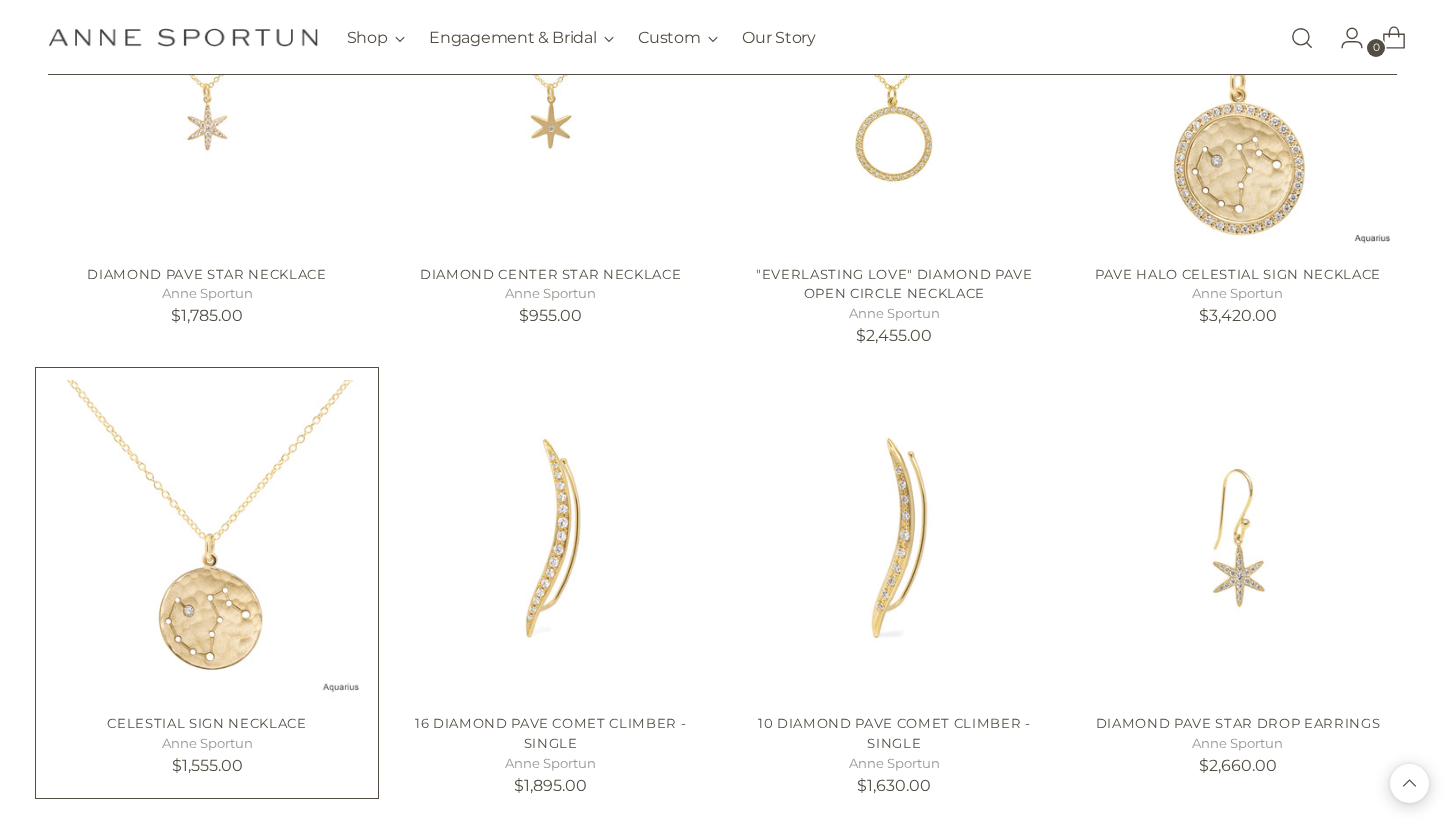 click at bounding box center [0, 0] 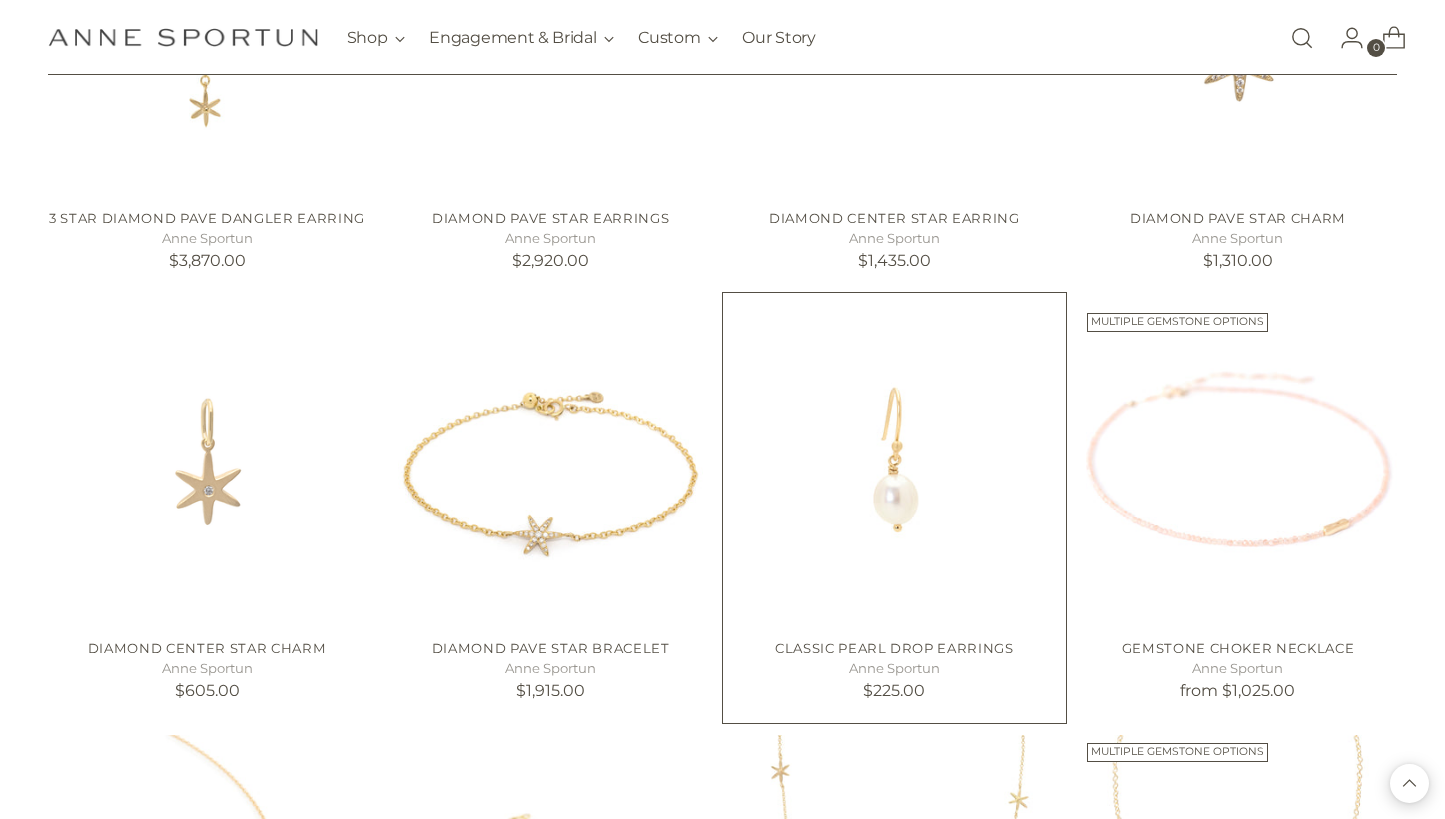 scroll, scrollTop: 29497, scrollLeft: 0, axis: vertical 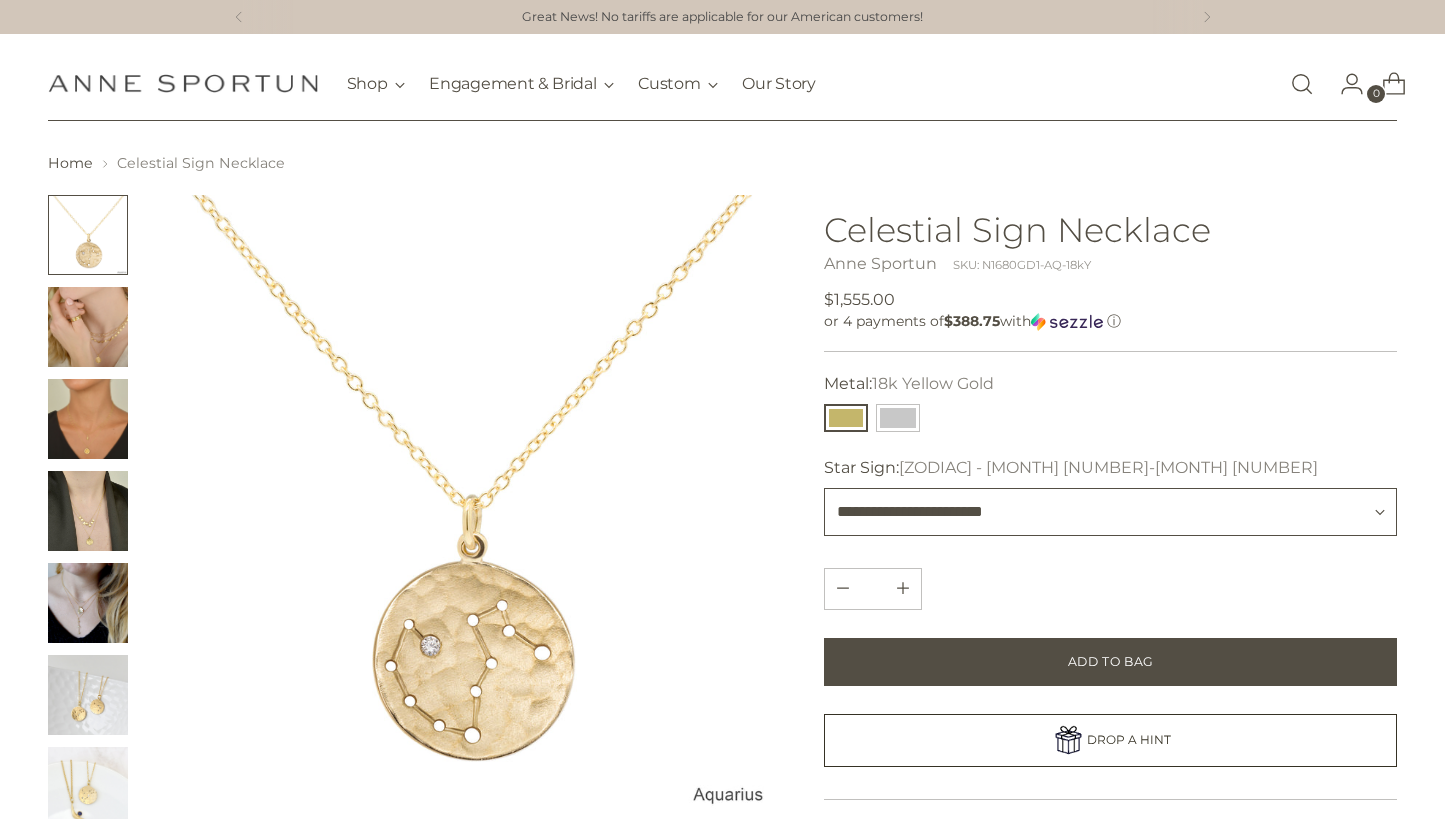 select on "**********" 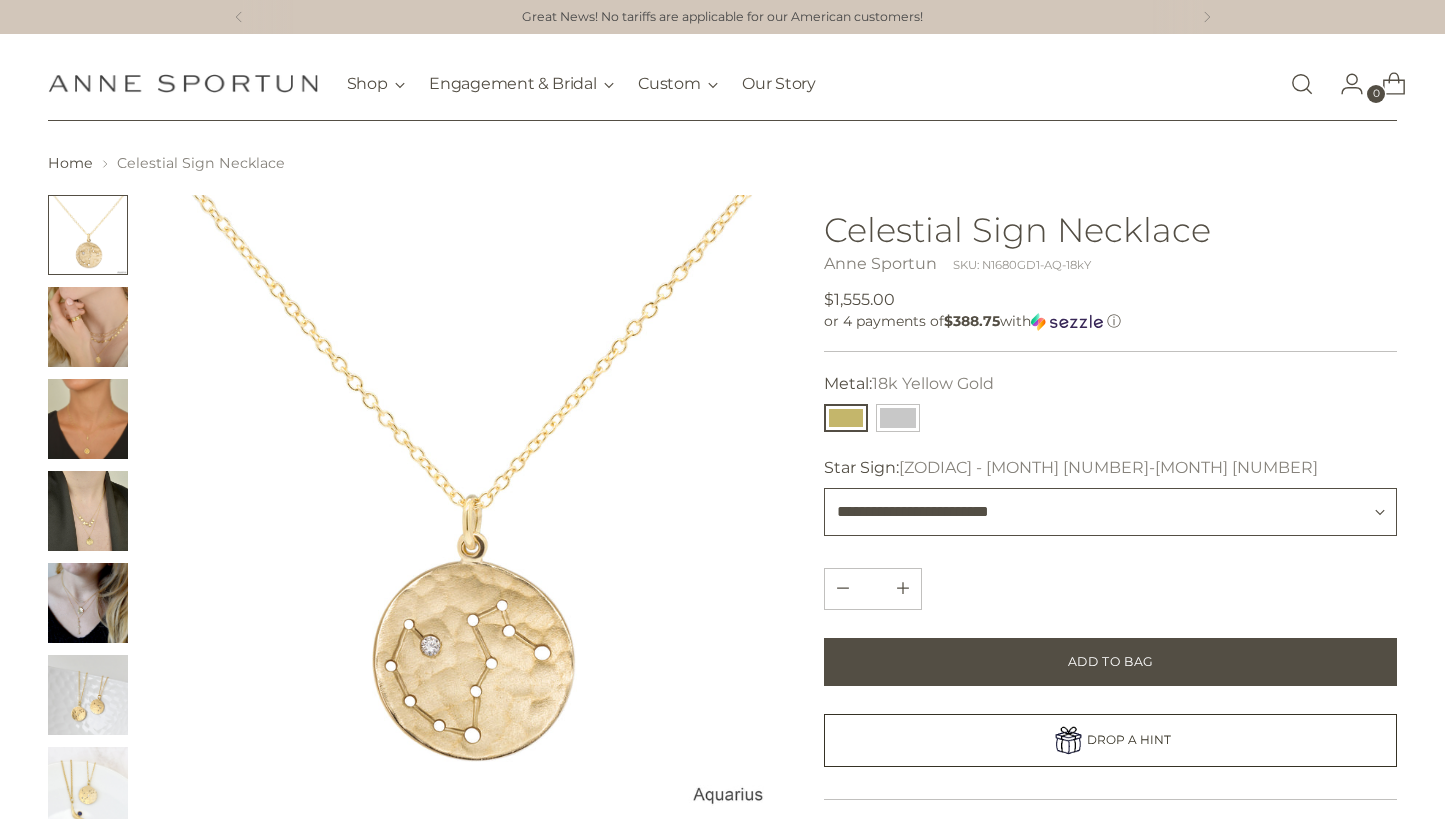type 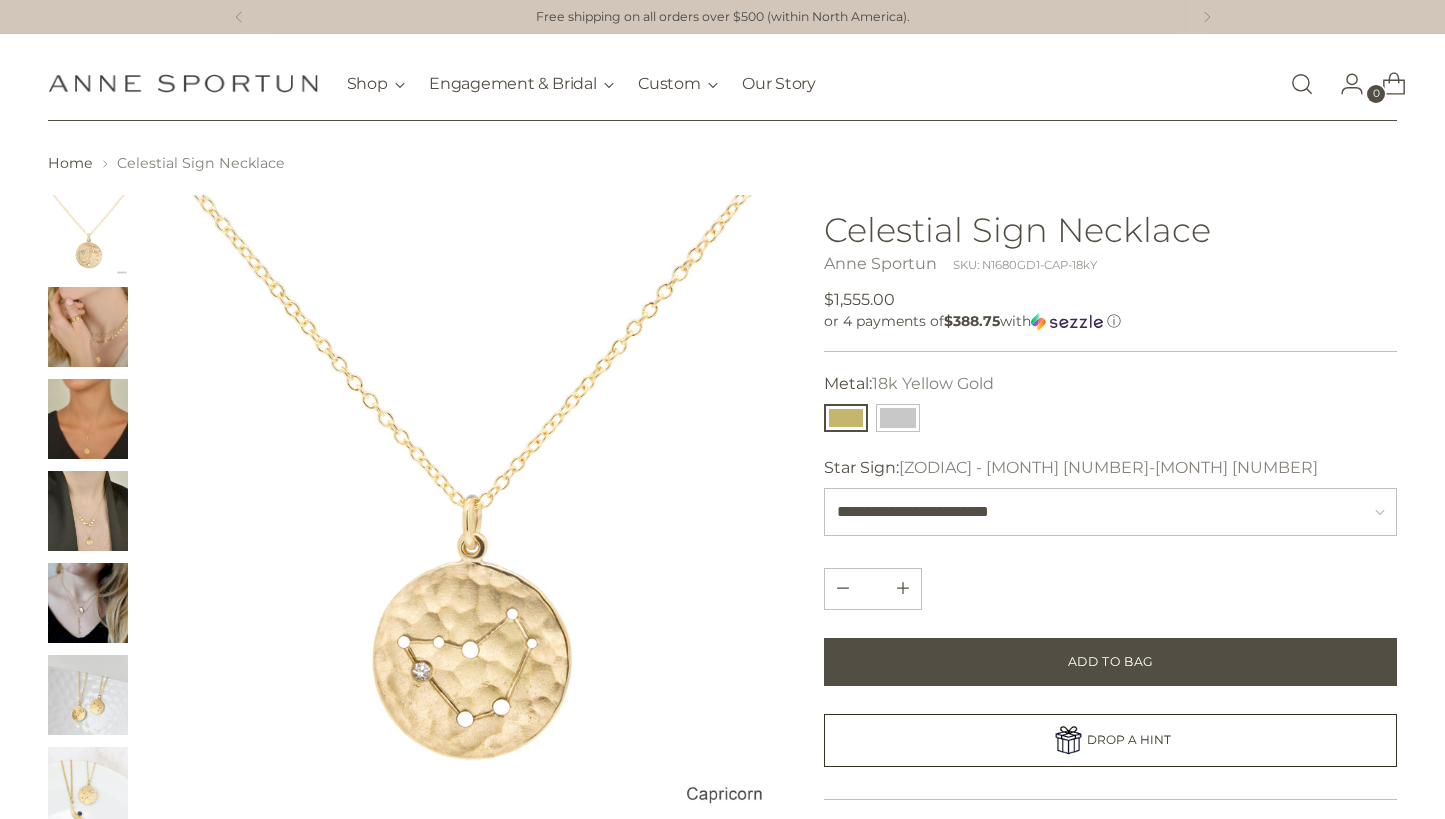 click at bounding box center [88, 419] 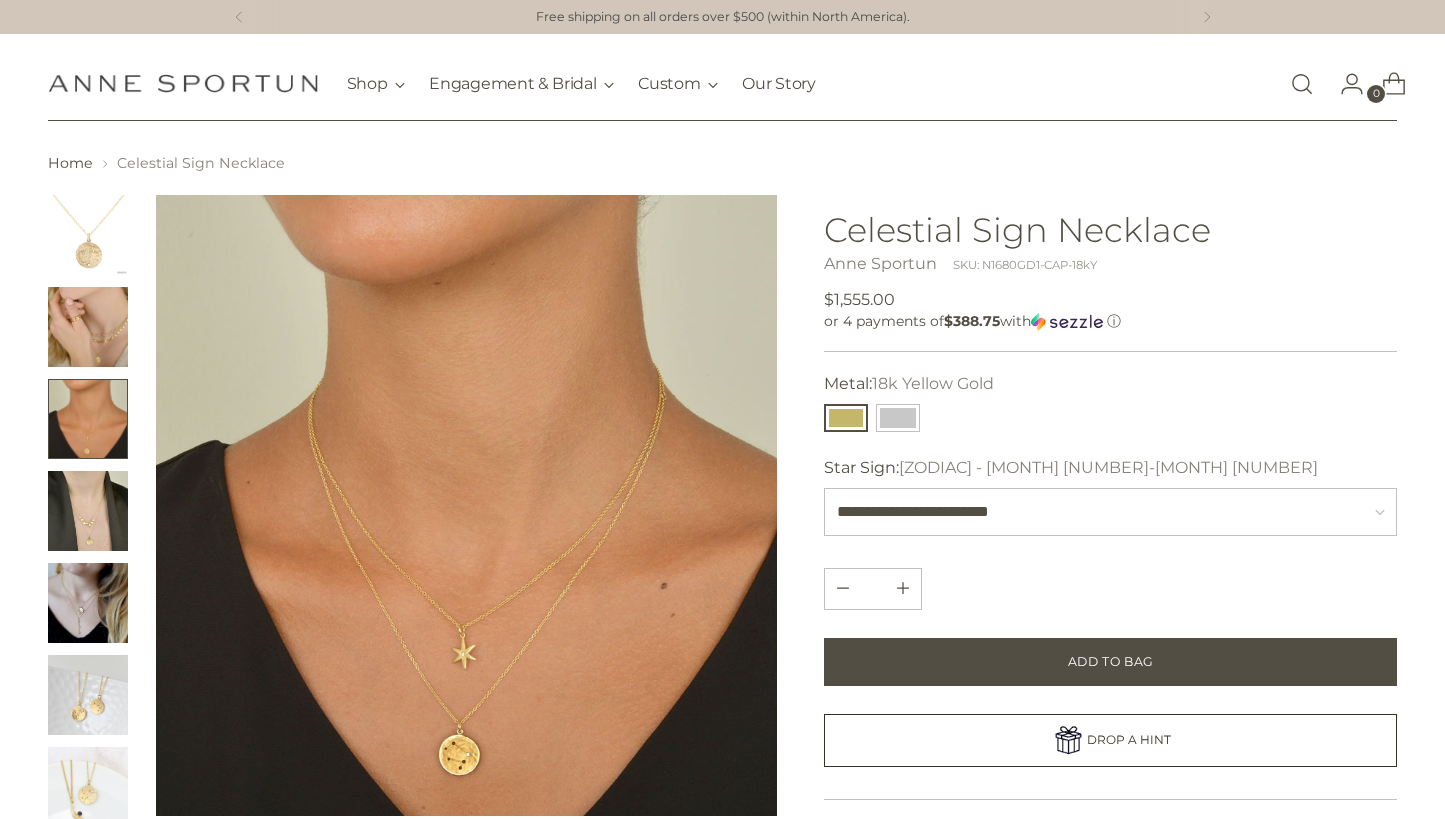click at bounding box center [466, 505] 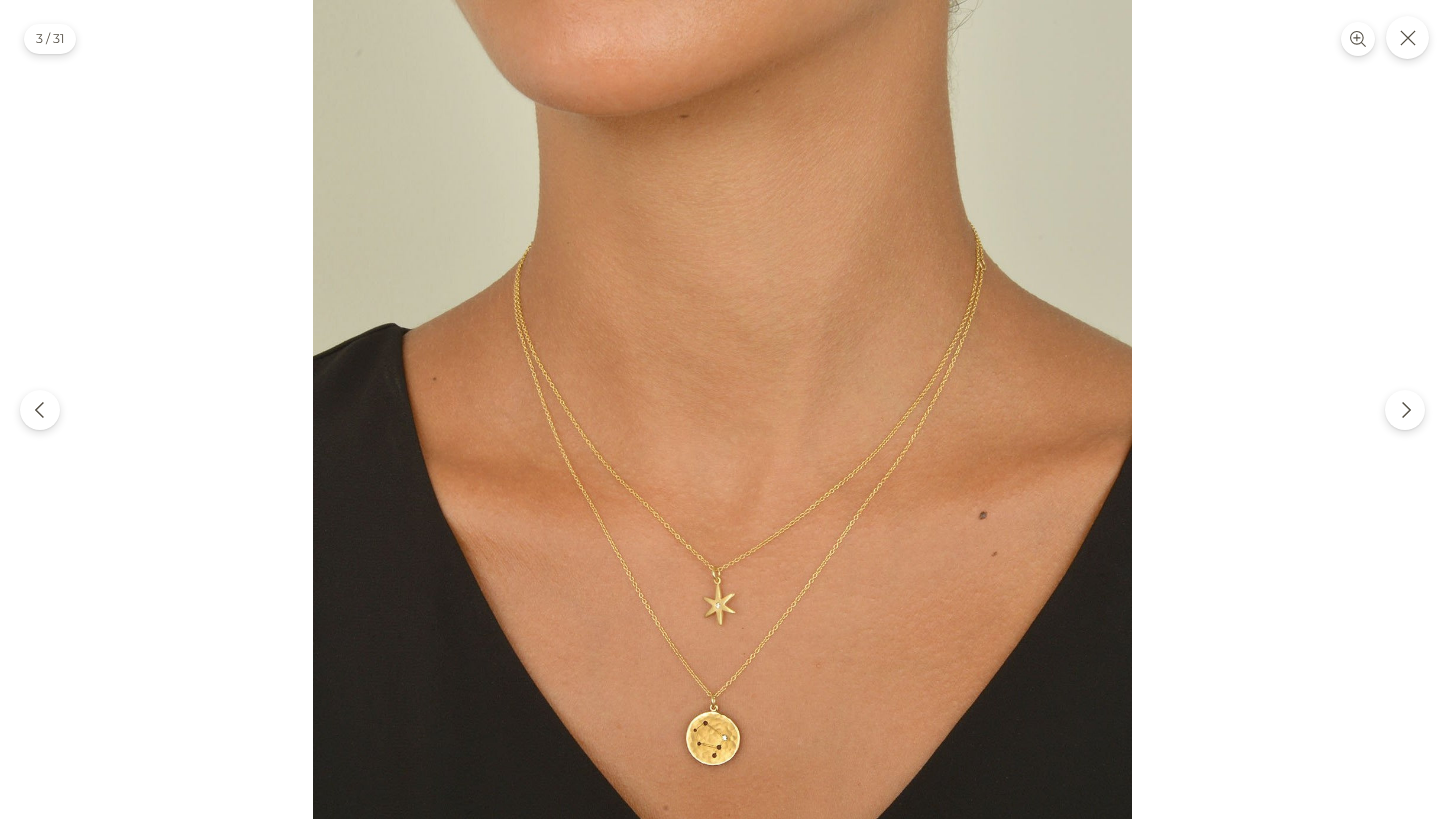 click at bounding box center (722, 409) 